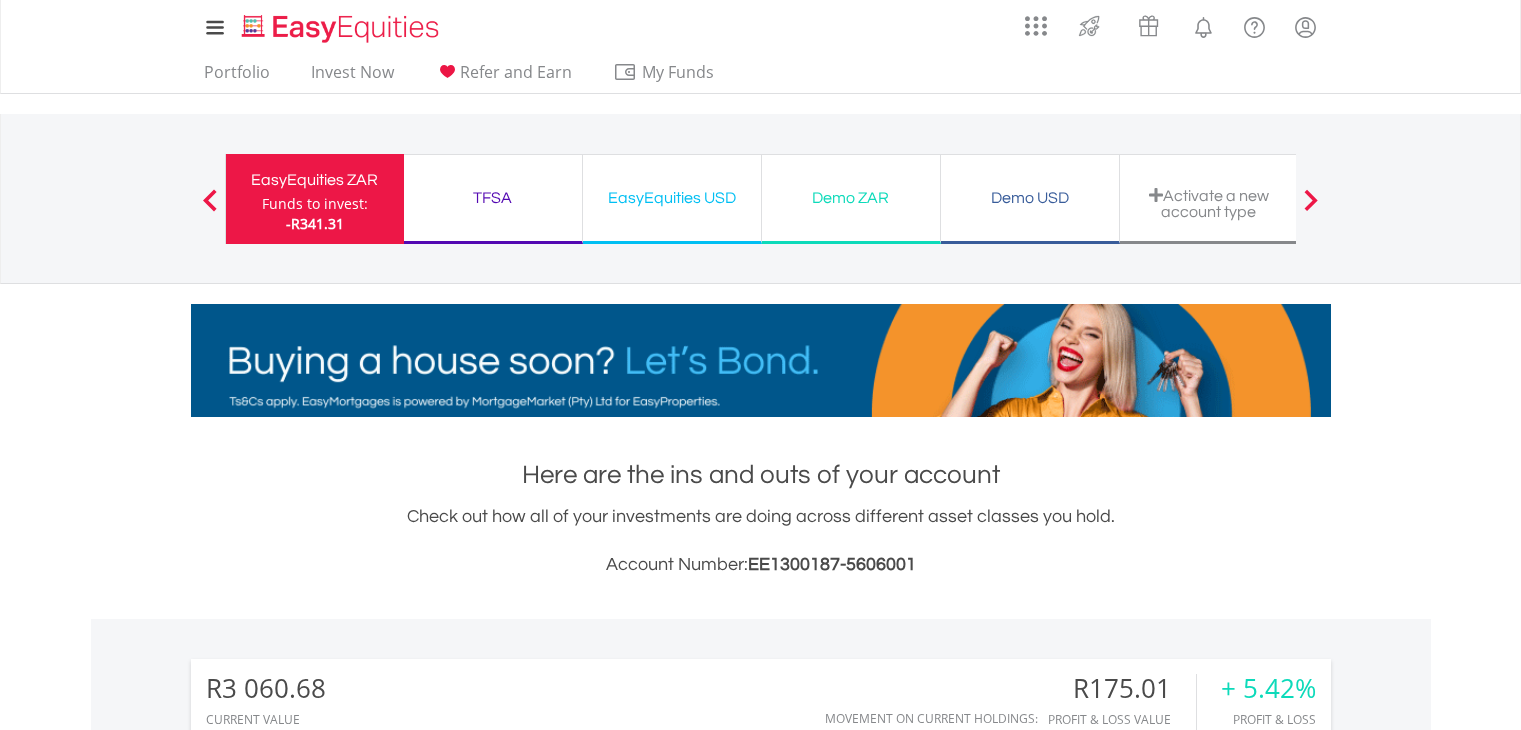 scroll, scrollTop: 691, scrollLeft: 0, axis: vertical 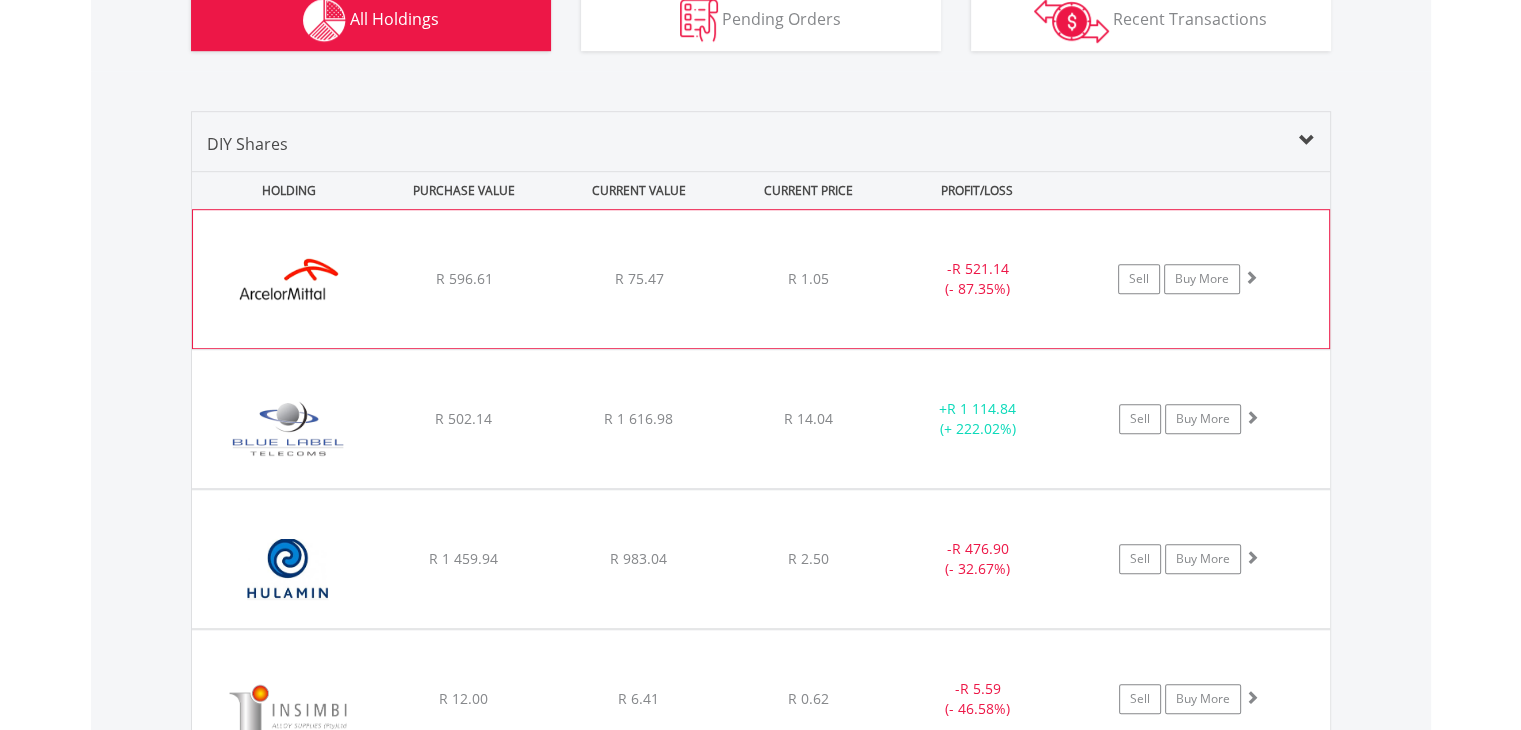 click on "﻿
ArcelorMittal SA Limited
R 596.61
R 75.47
R 1.05
-  R 521.14 (- 87.35%)
Sell
Buy More" at bounding box center [761, 279] 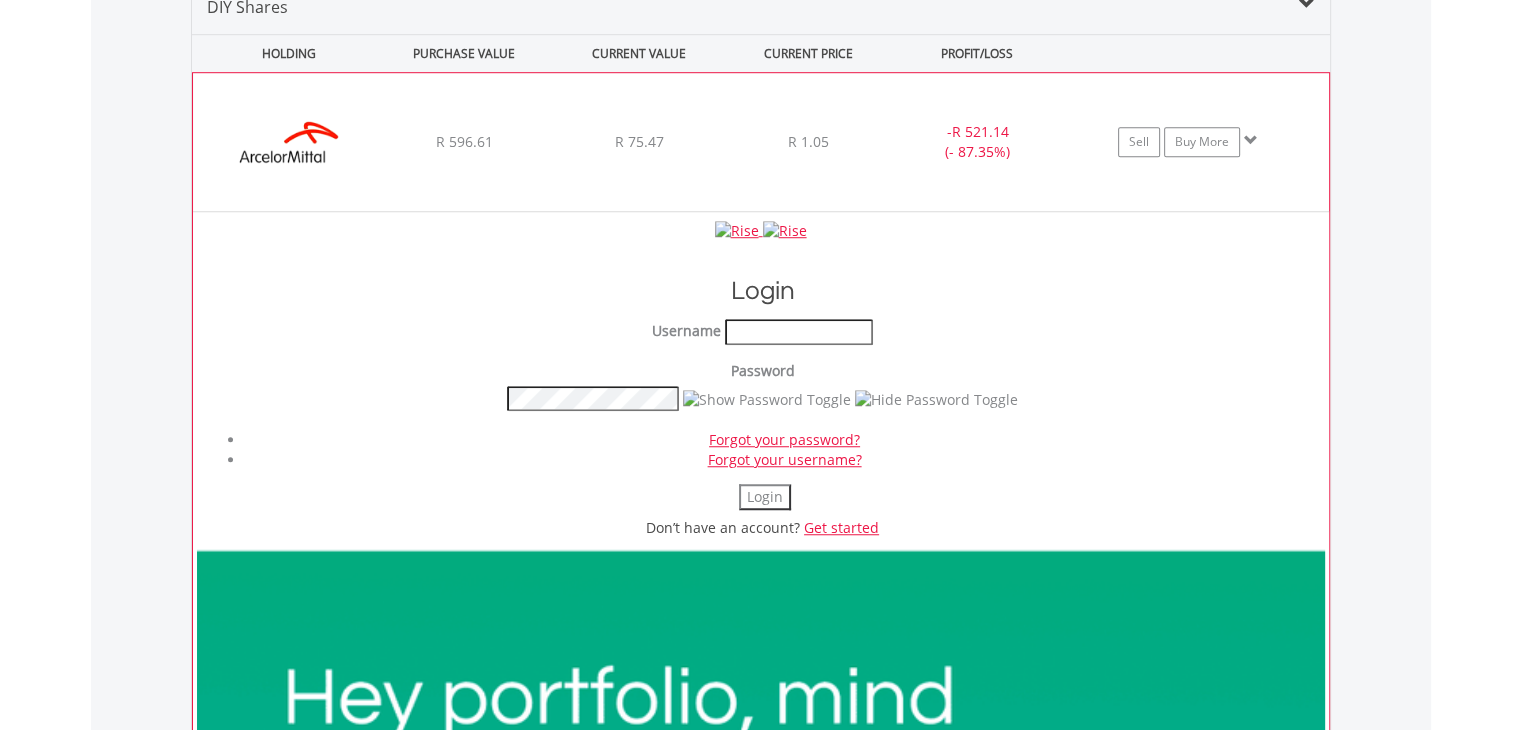 scroll, scrollTop: 1432, scrollLeft: 0, axis: vertical 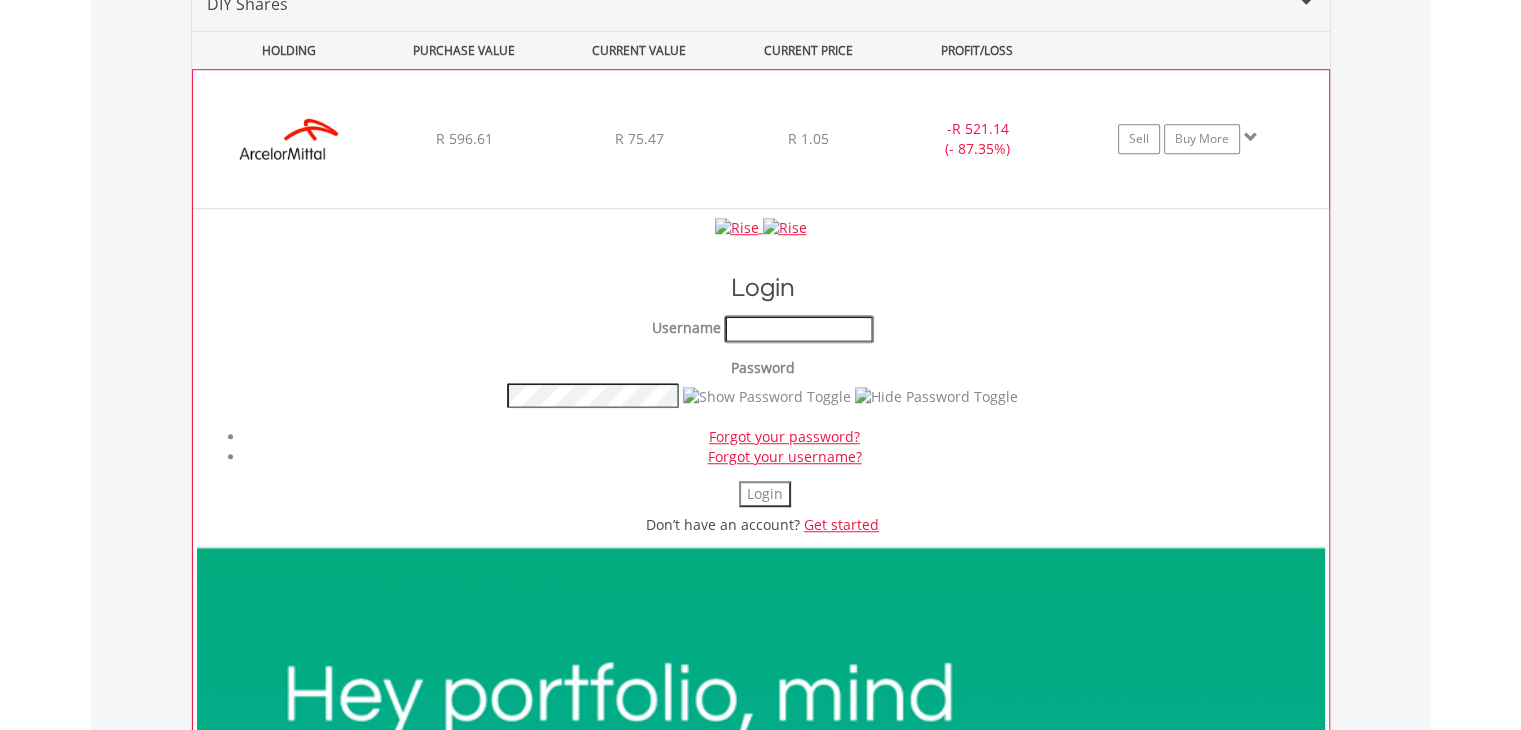 click at bounding box center [799, 329] 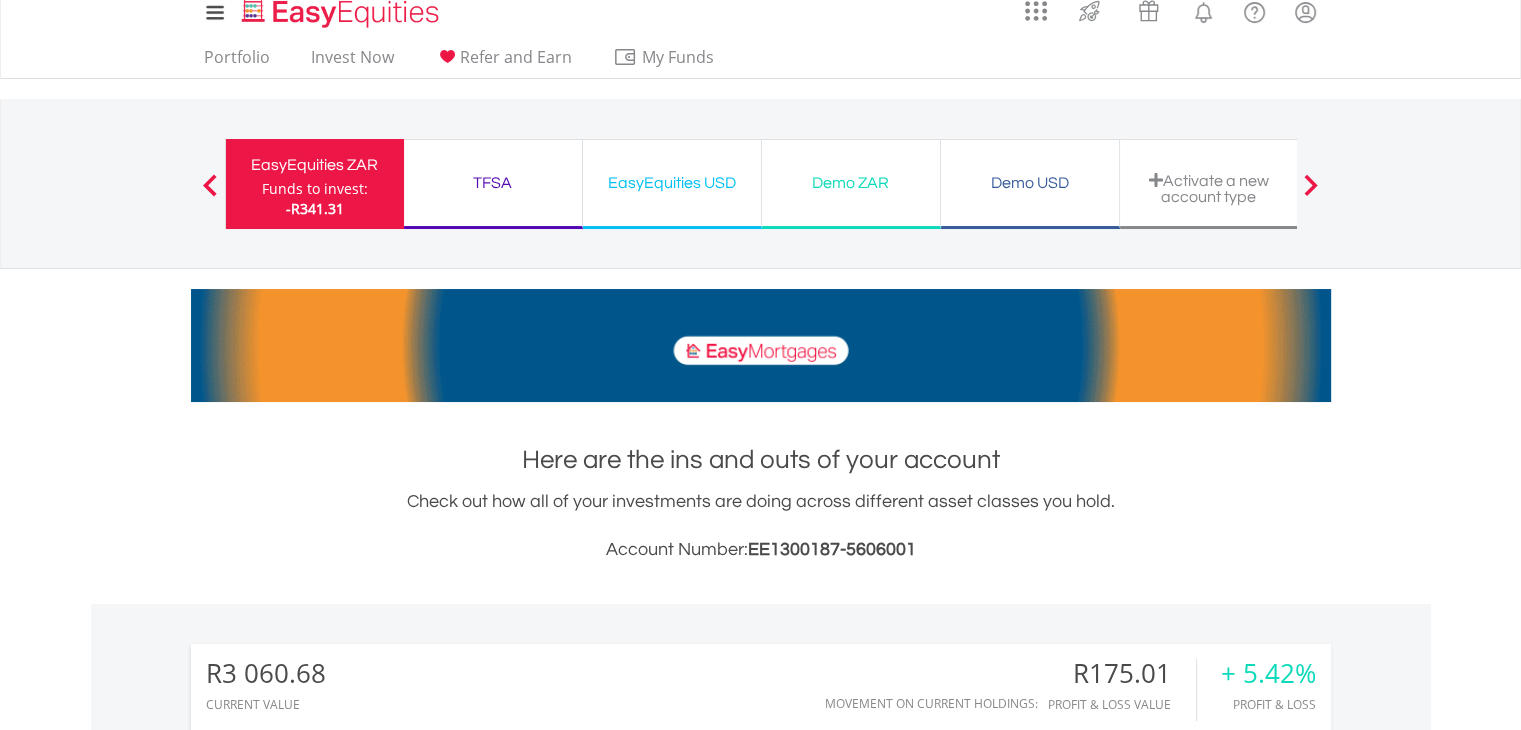 scroll, scrollTop: 0, scrollLeft: 0, axis: both 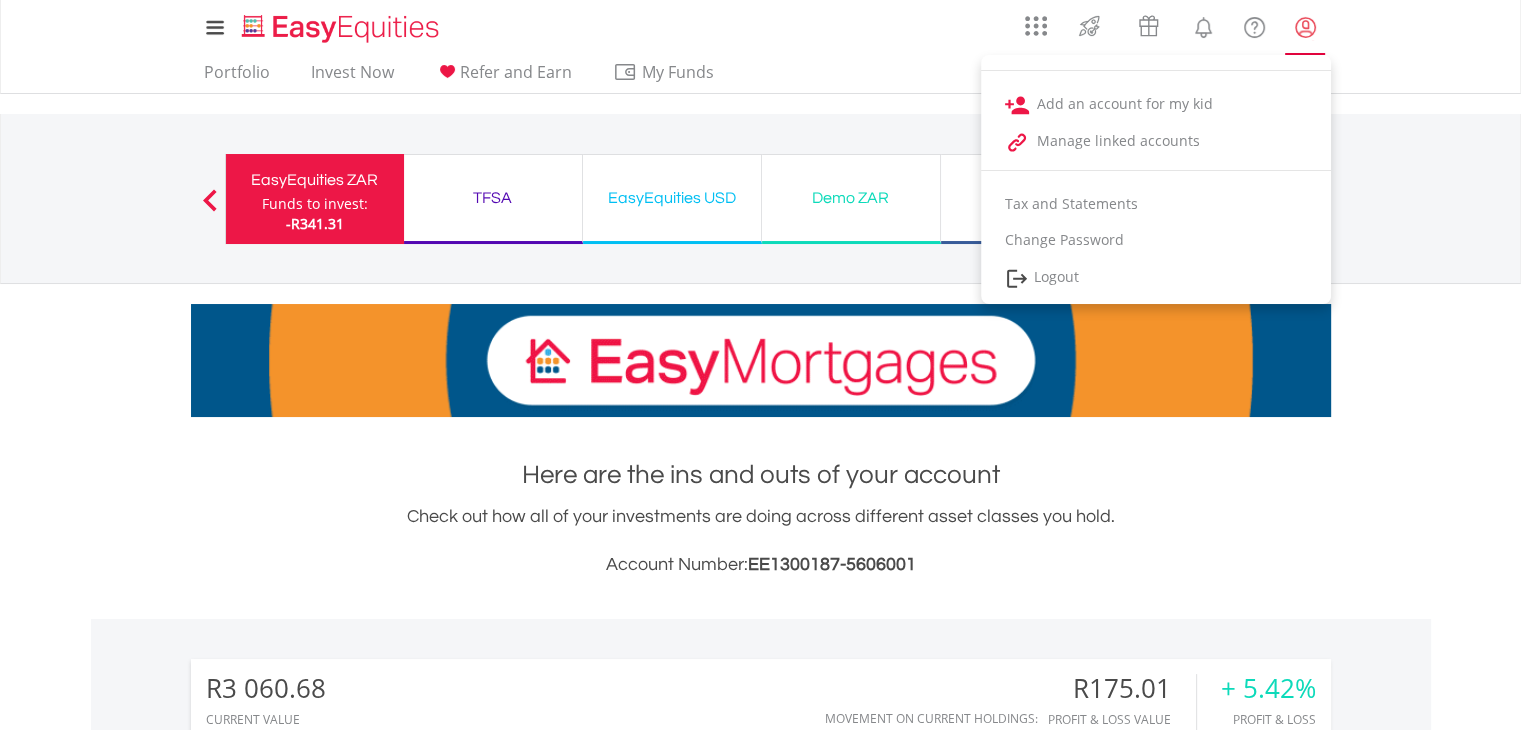 click at bounding box center [1305, 27] 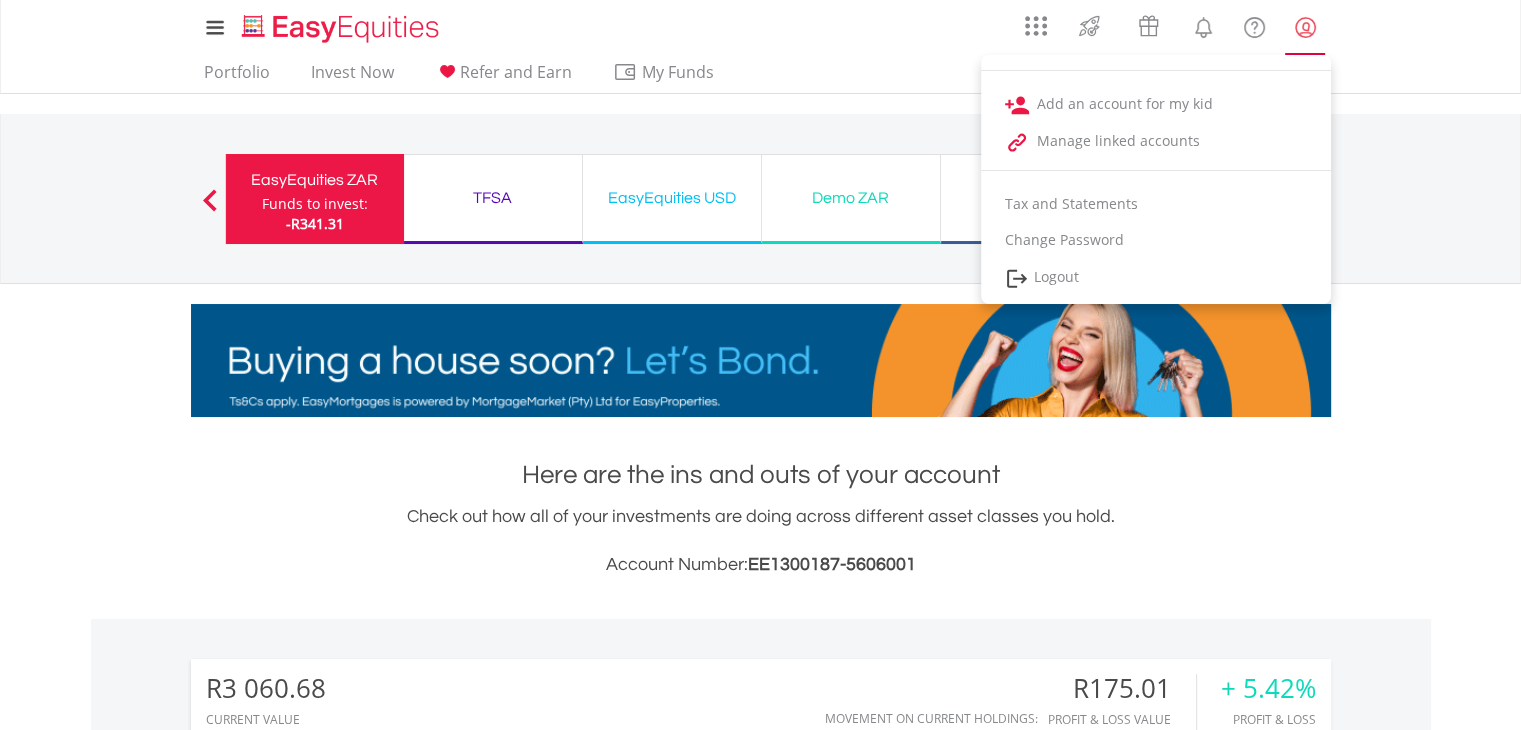click at bounding box center [1305, 27] 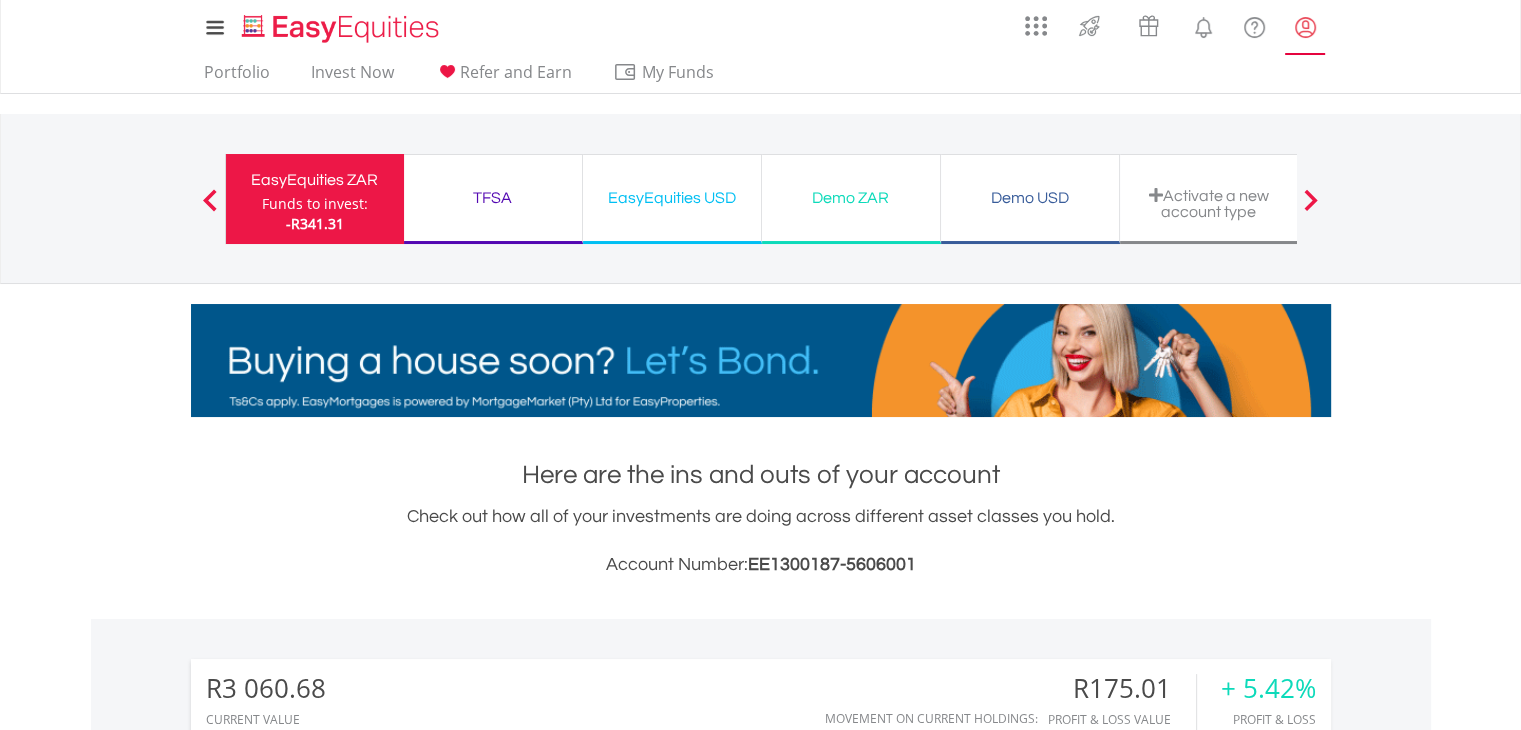click at bounding box center [1305, 27] 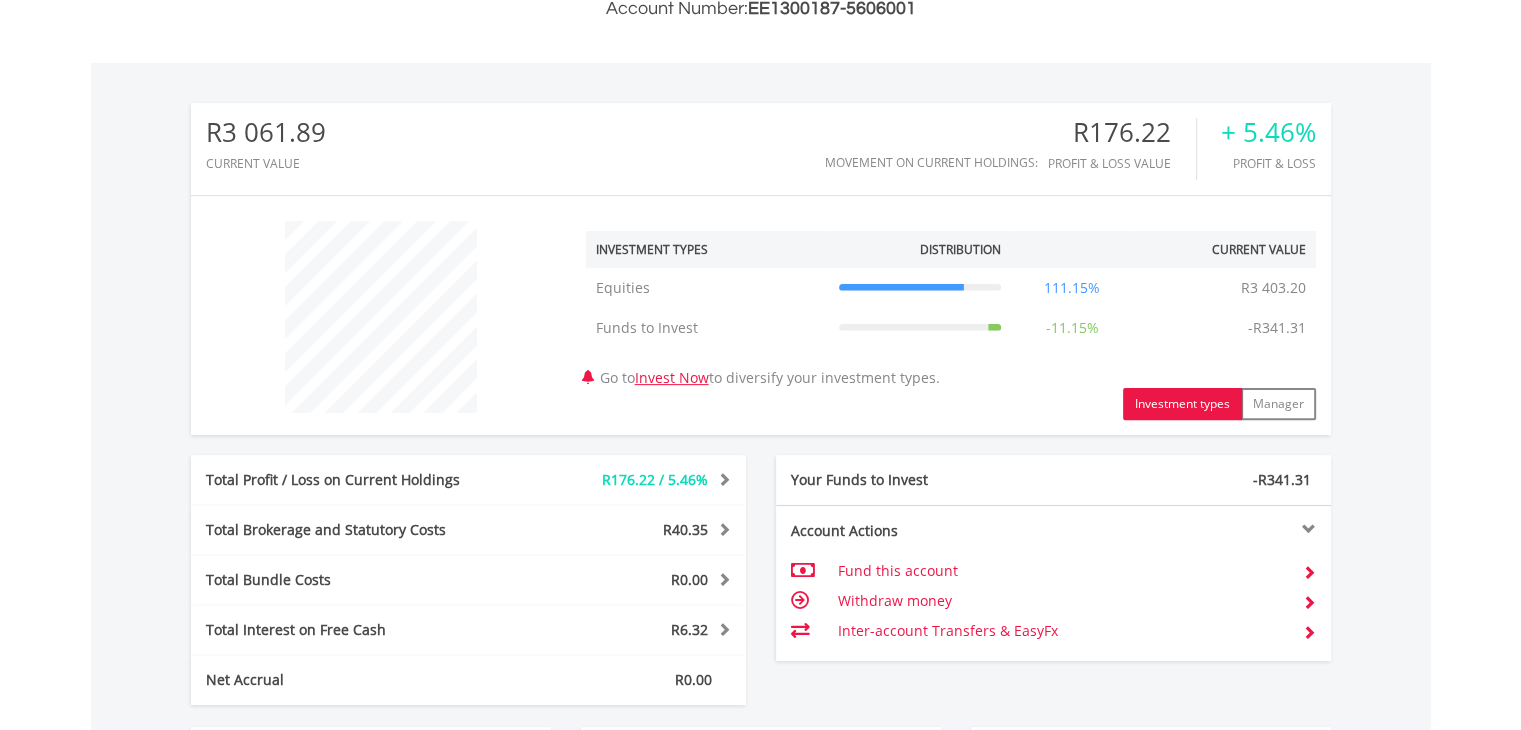 scroll, scrollTop: 560, scrollLeft: 0, axis: vertical 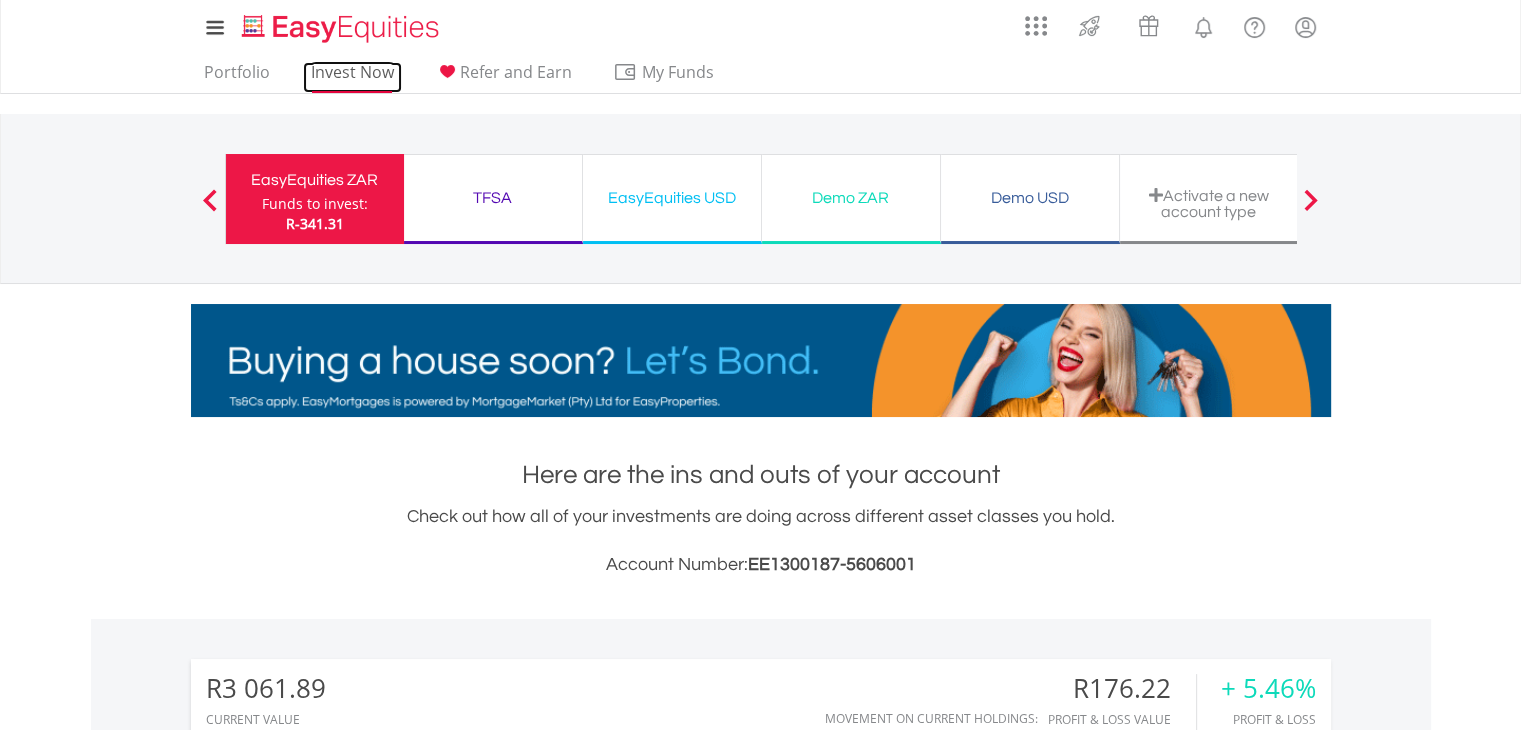 click on "Invest Now" at bounding box center (352, 77) 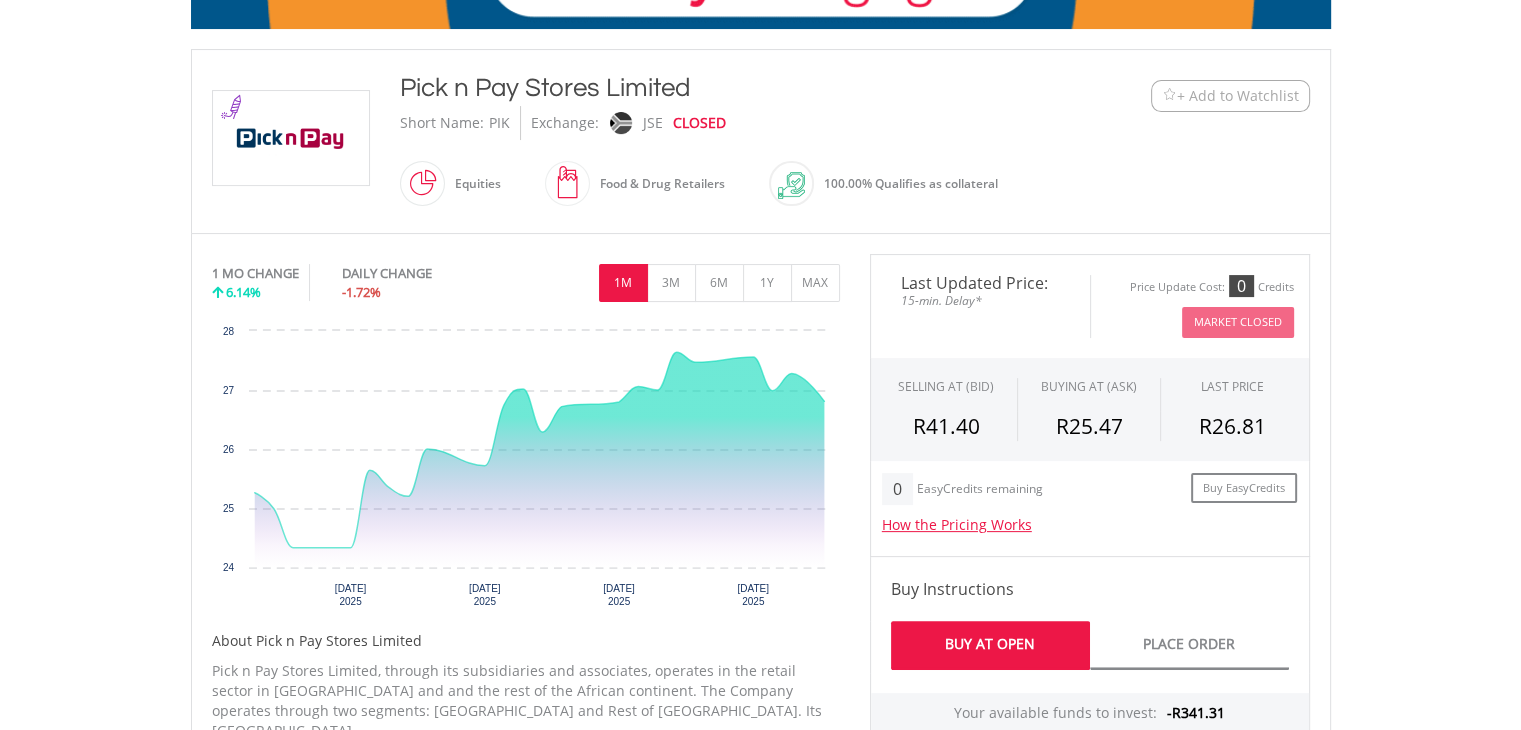 scroll, scrollTop: 400, scrollLeft: 0, axis: vertical 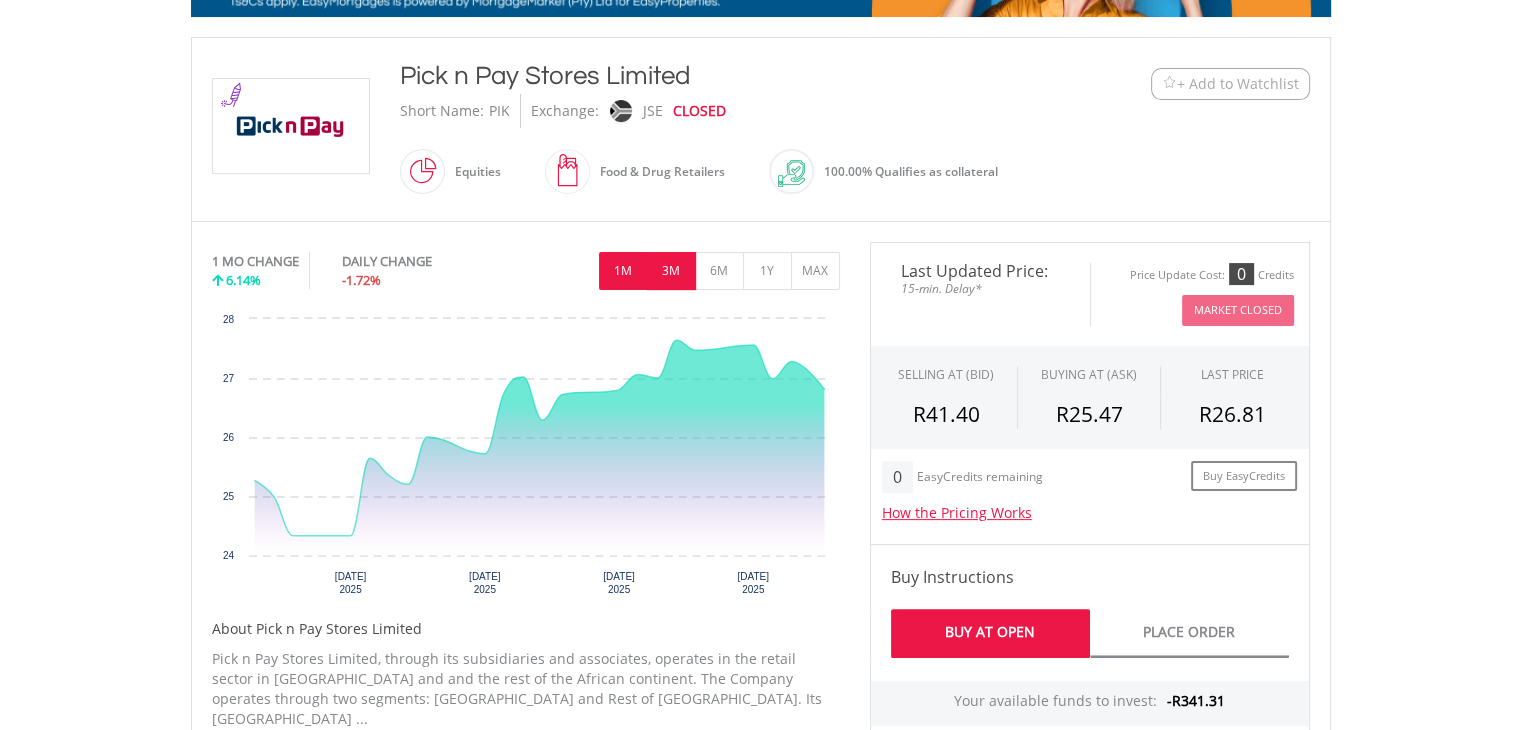 click on "3M" at bounding box center [671, 271] 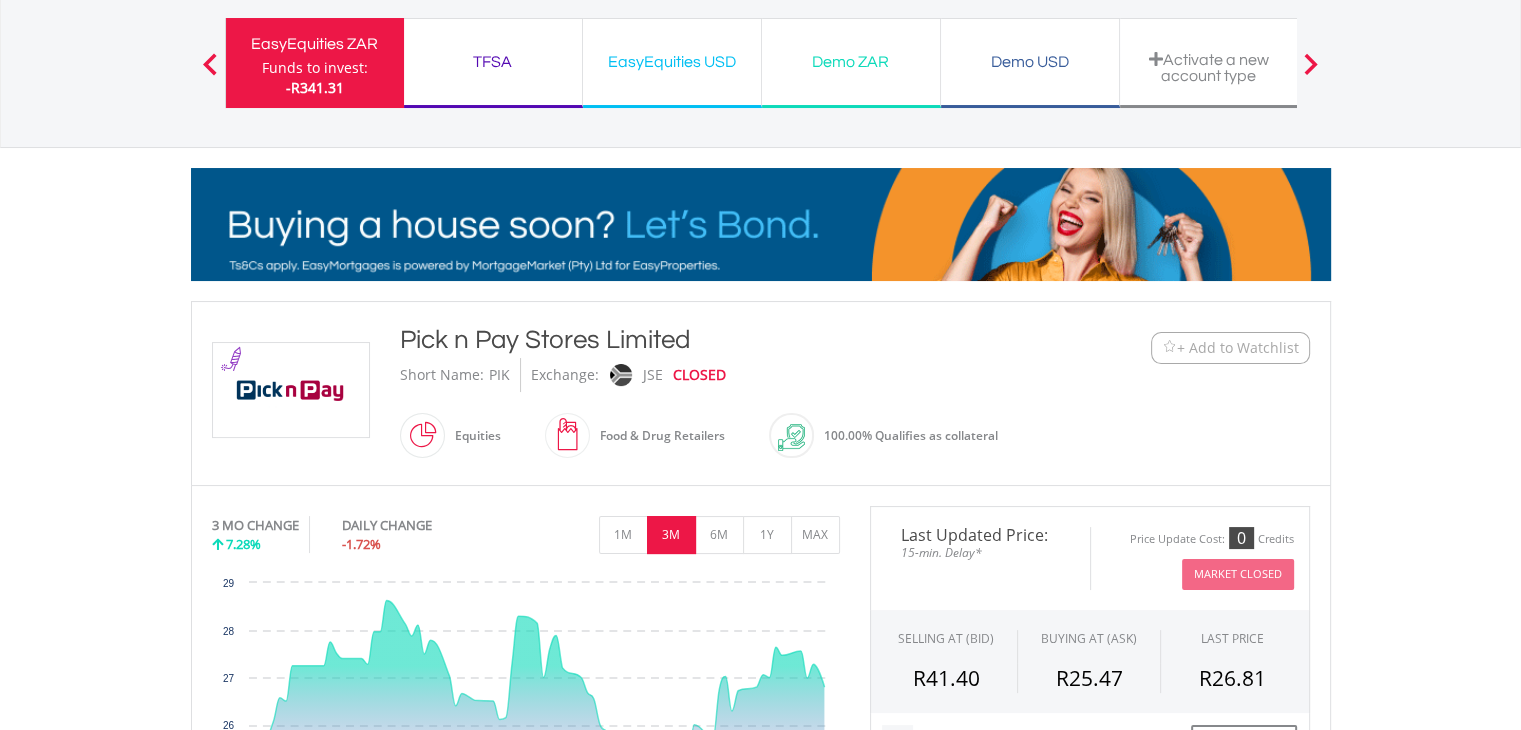 scroll, scrollTop: 0, scrollLeft: 0, axis: both 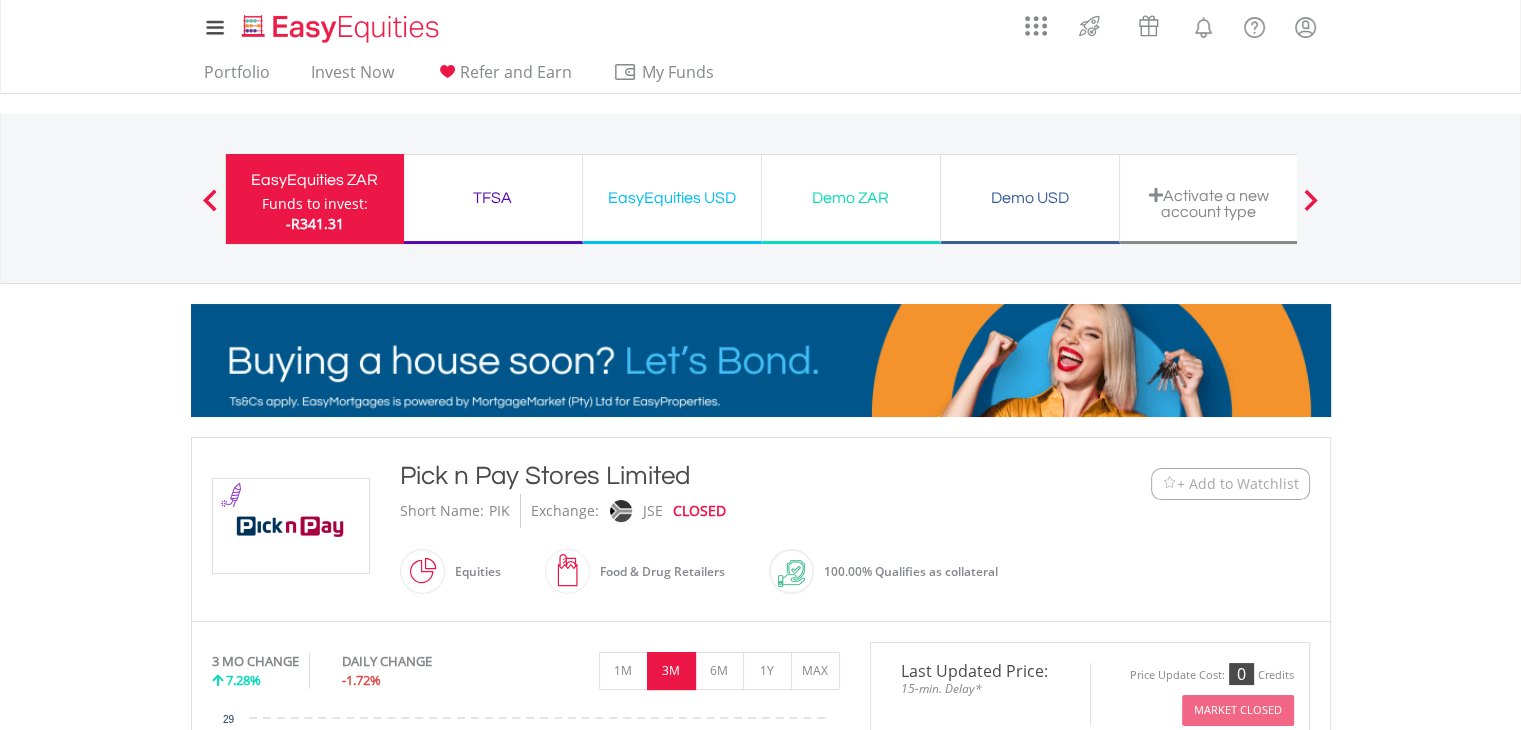 click at bounding box center [210, 199] 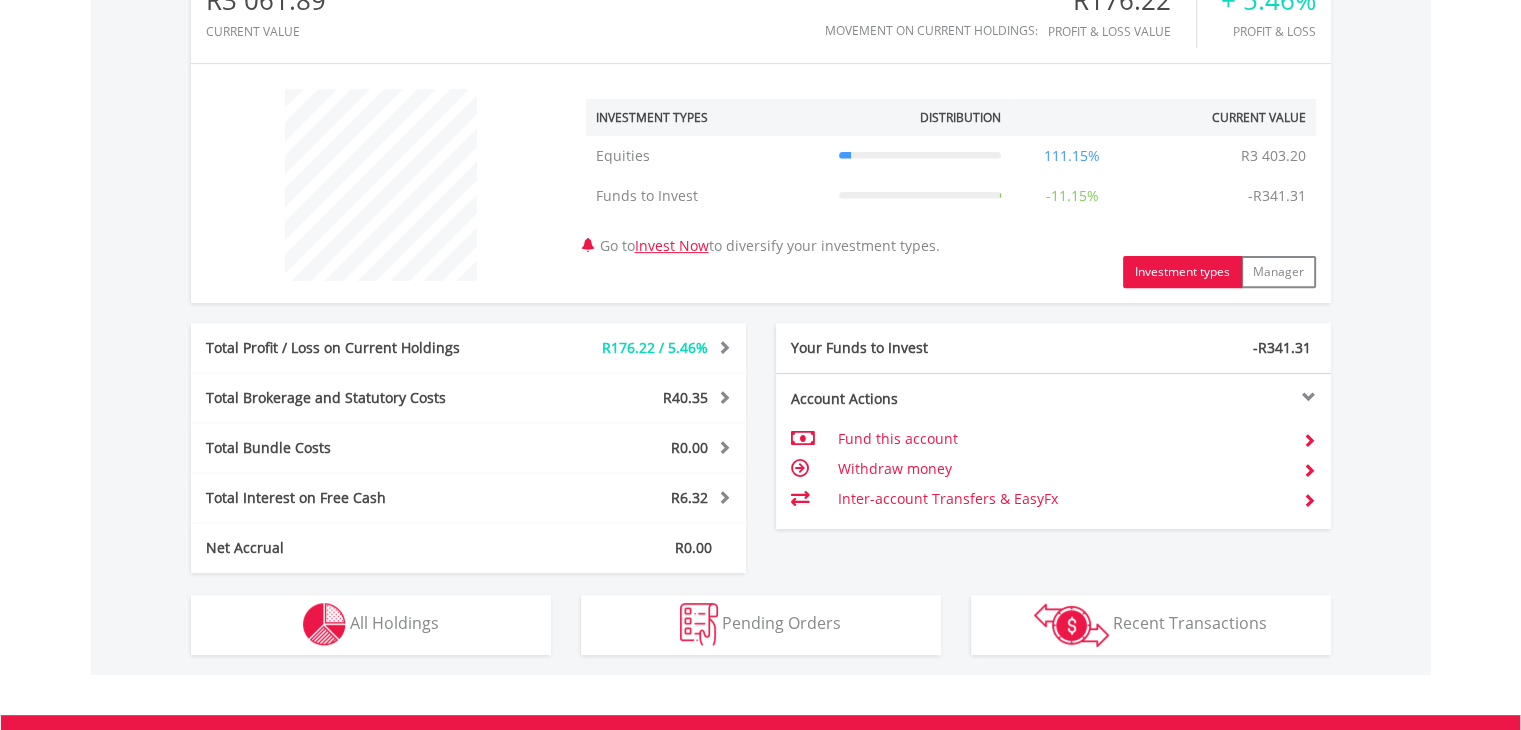 scroll, scrollTop: 960, scrollLeft: 0, axis: vertical 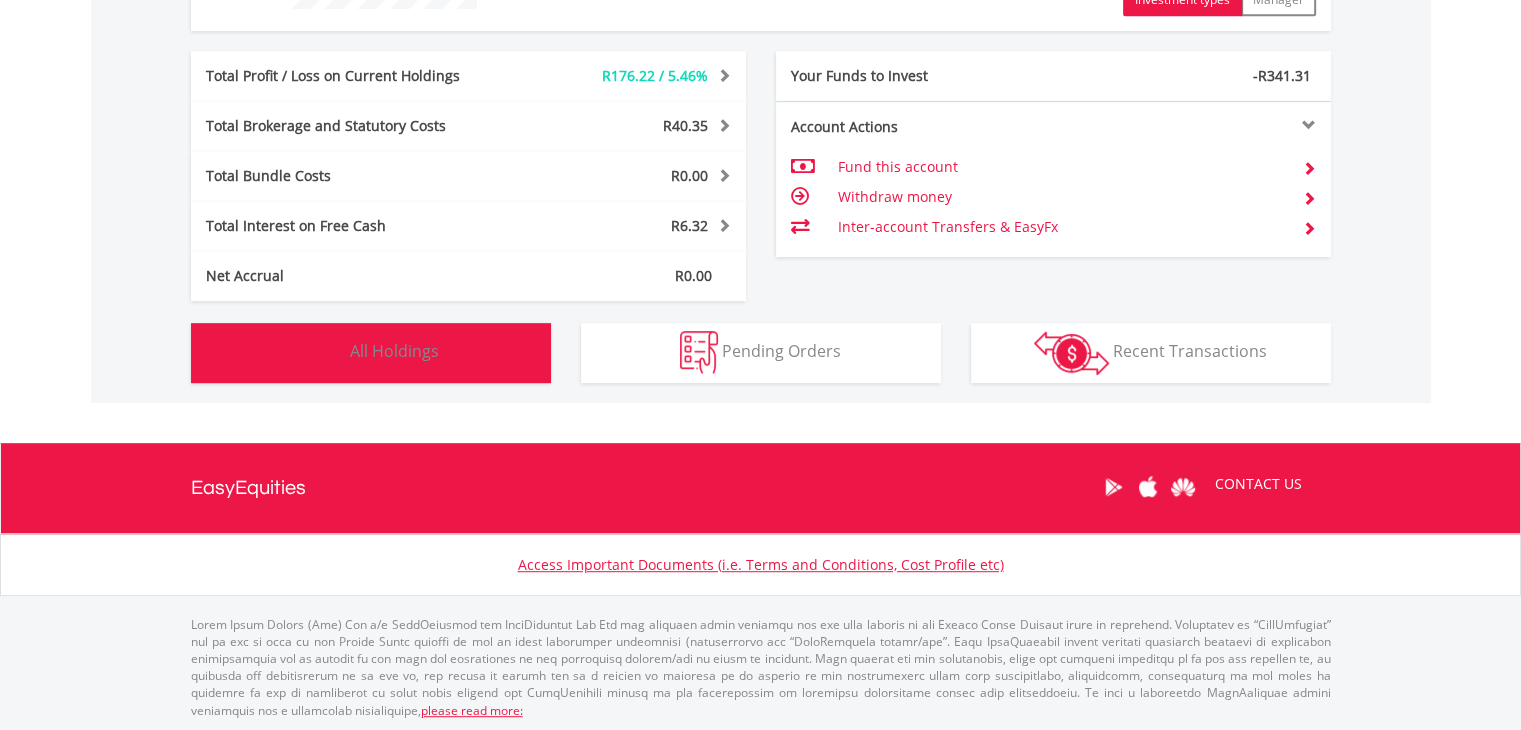 click on "Holdings
All Holdings" at bounding box center (371, 353) 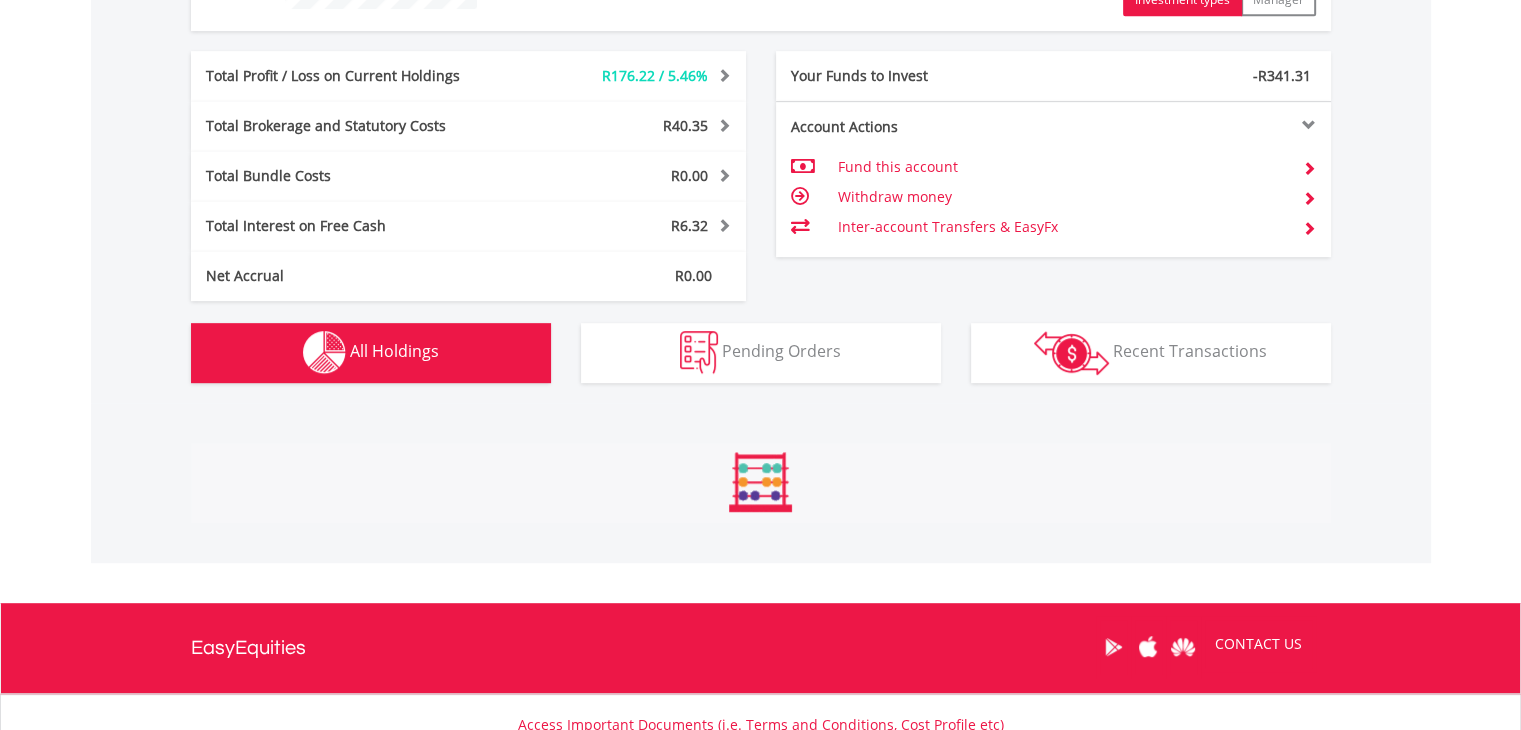 click on "Holdings
All Holdings" at bounding box center (371, 353) 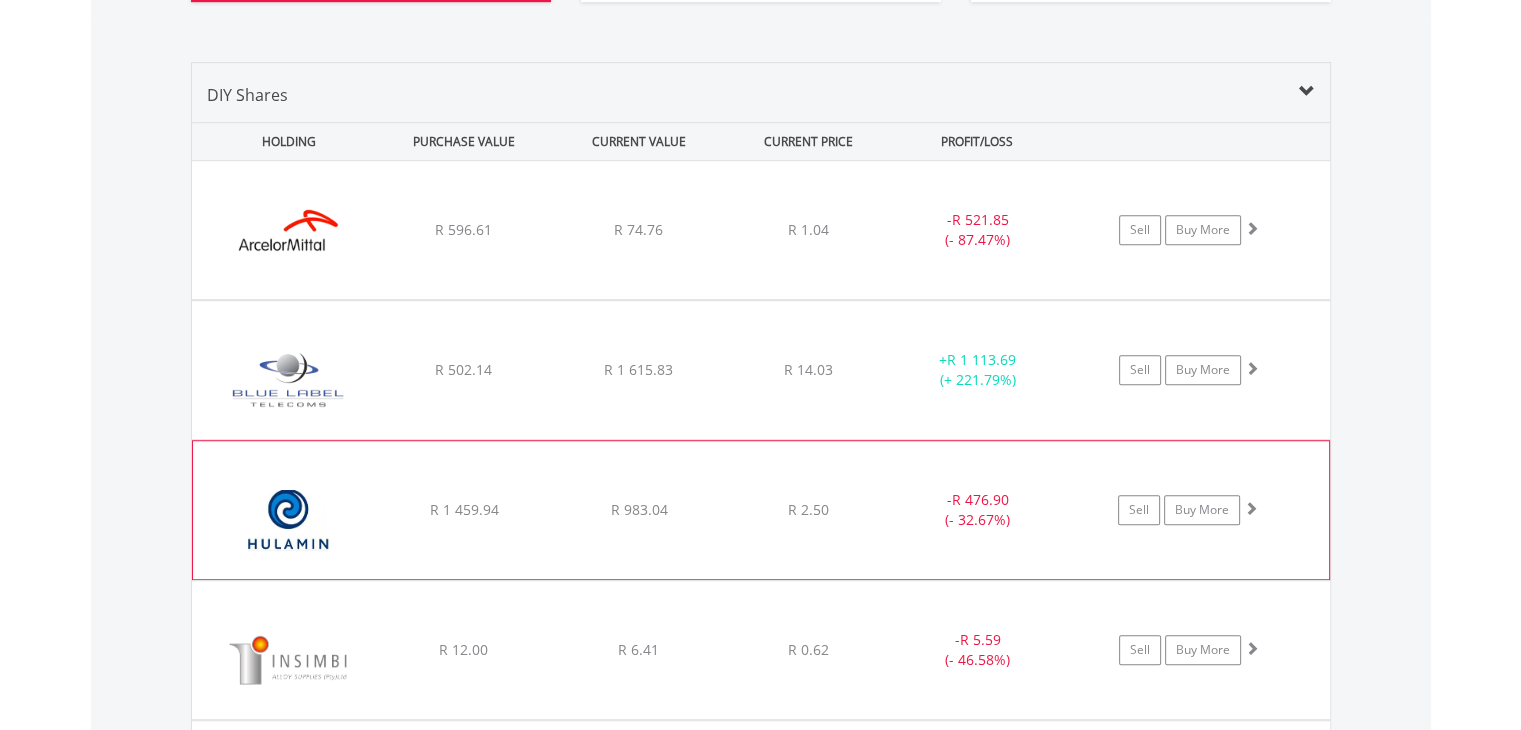 scroll, scrollTop: 1338, scrollLeft: 0, axis: vertical 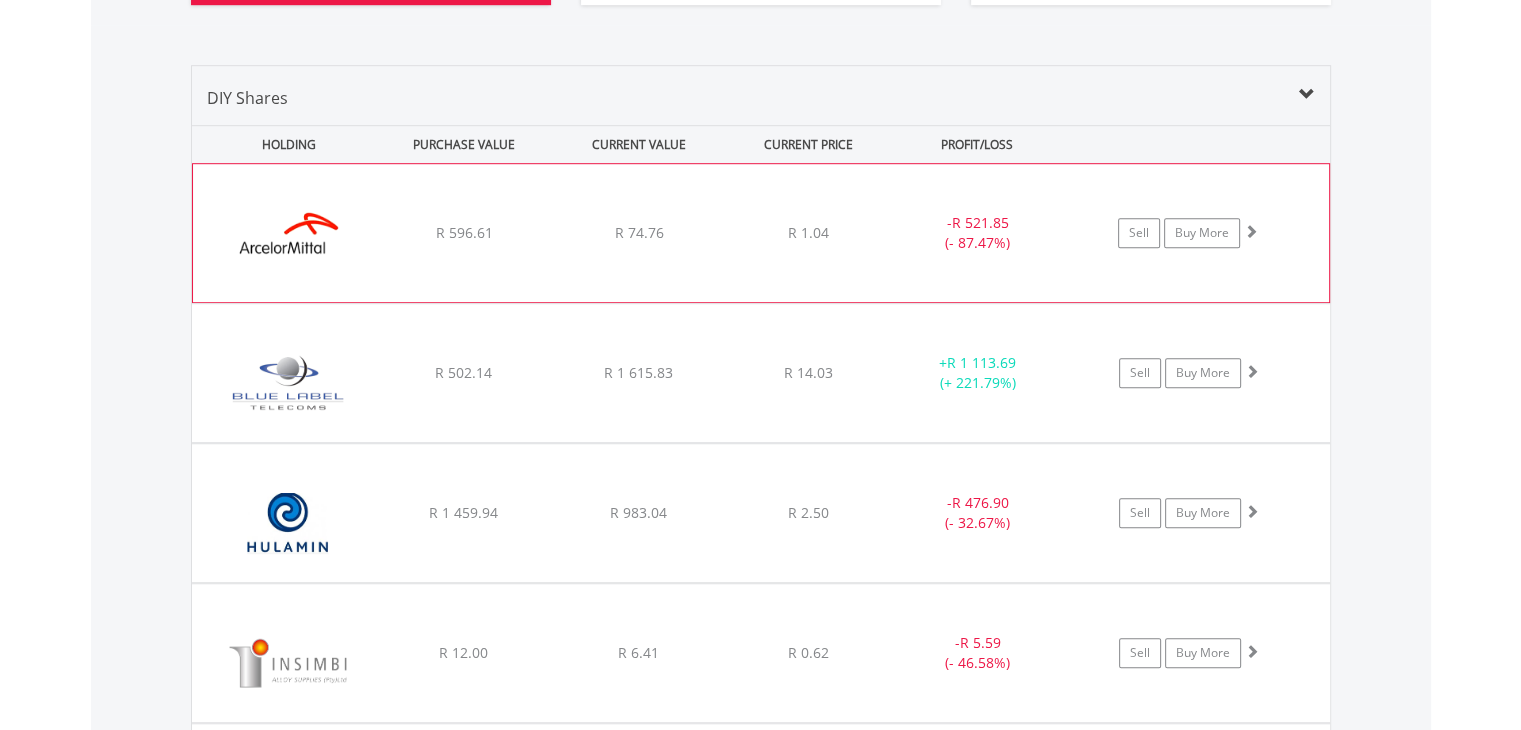 click on "R 74.76" at bounding box center (639, 233) 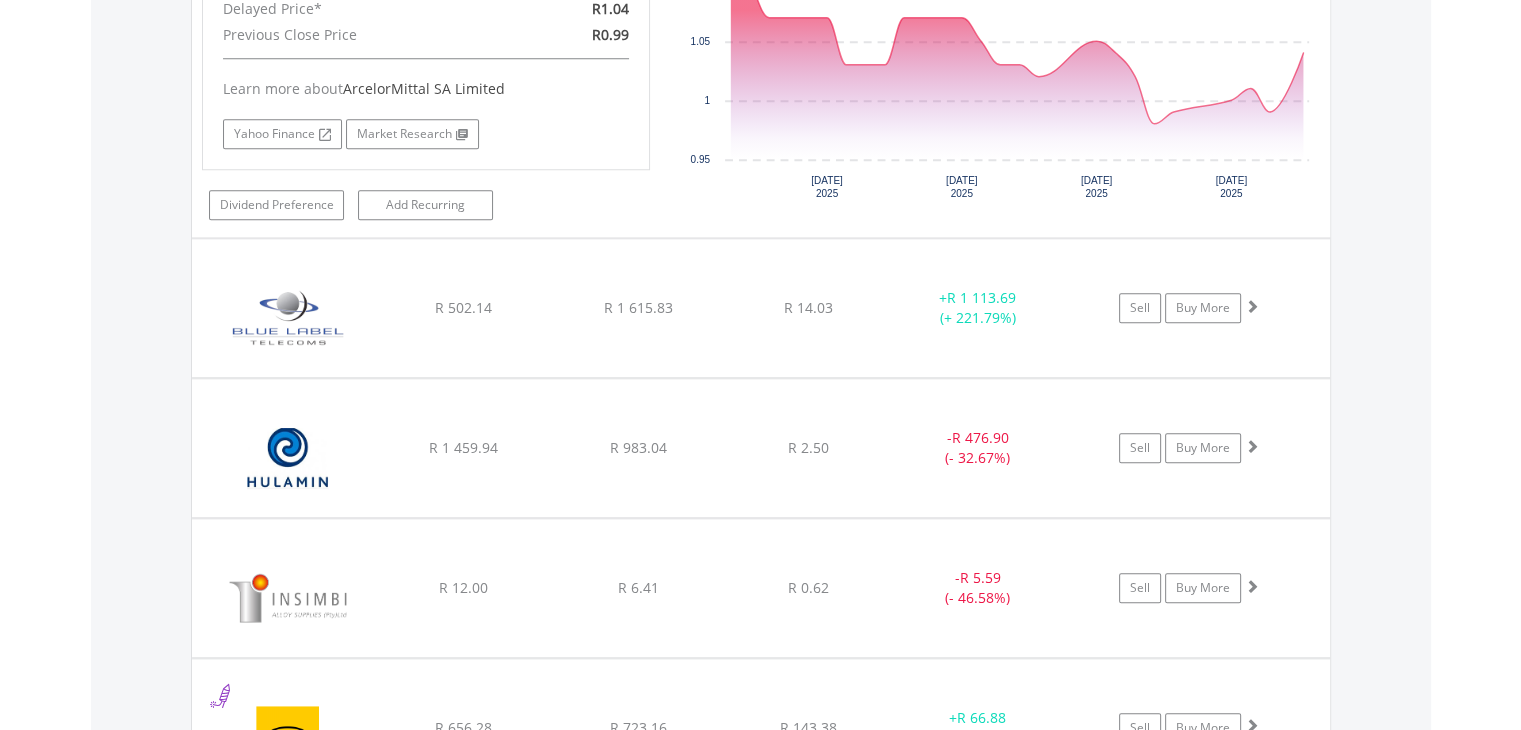 scroll, scrollTop: 1813, scrollLeft: 0, axis: vertical 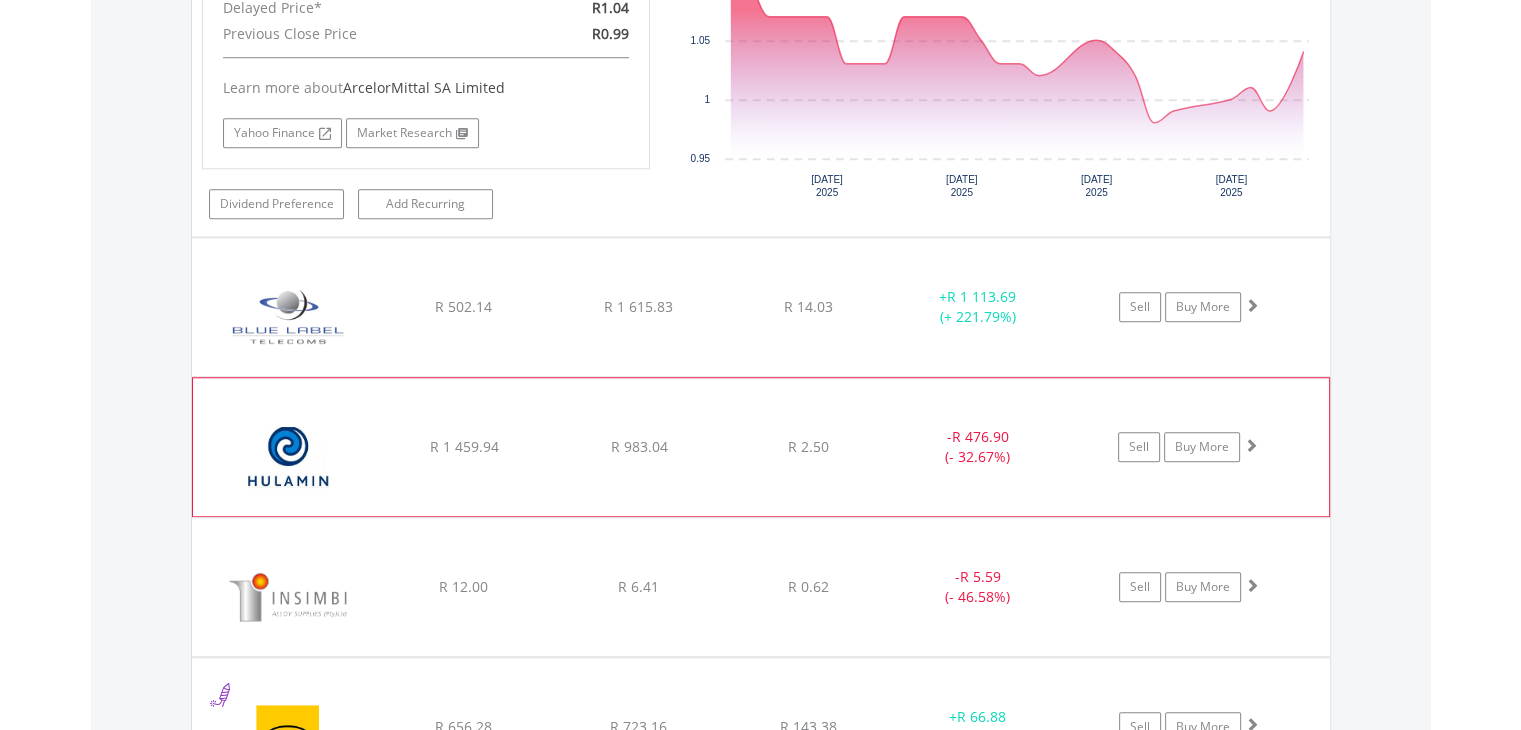 click on "﻿
Hulamin Limited
R 1 459.94
R 983.04
R 2.50
-  R 476.90 (- 32.67%)
Sell
Buy More" at bounding box center (761, -242) 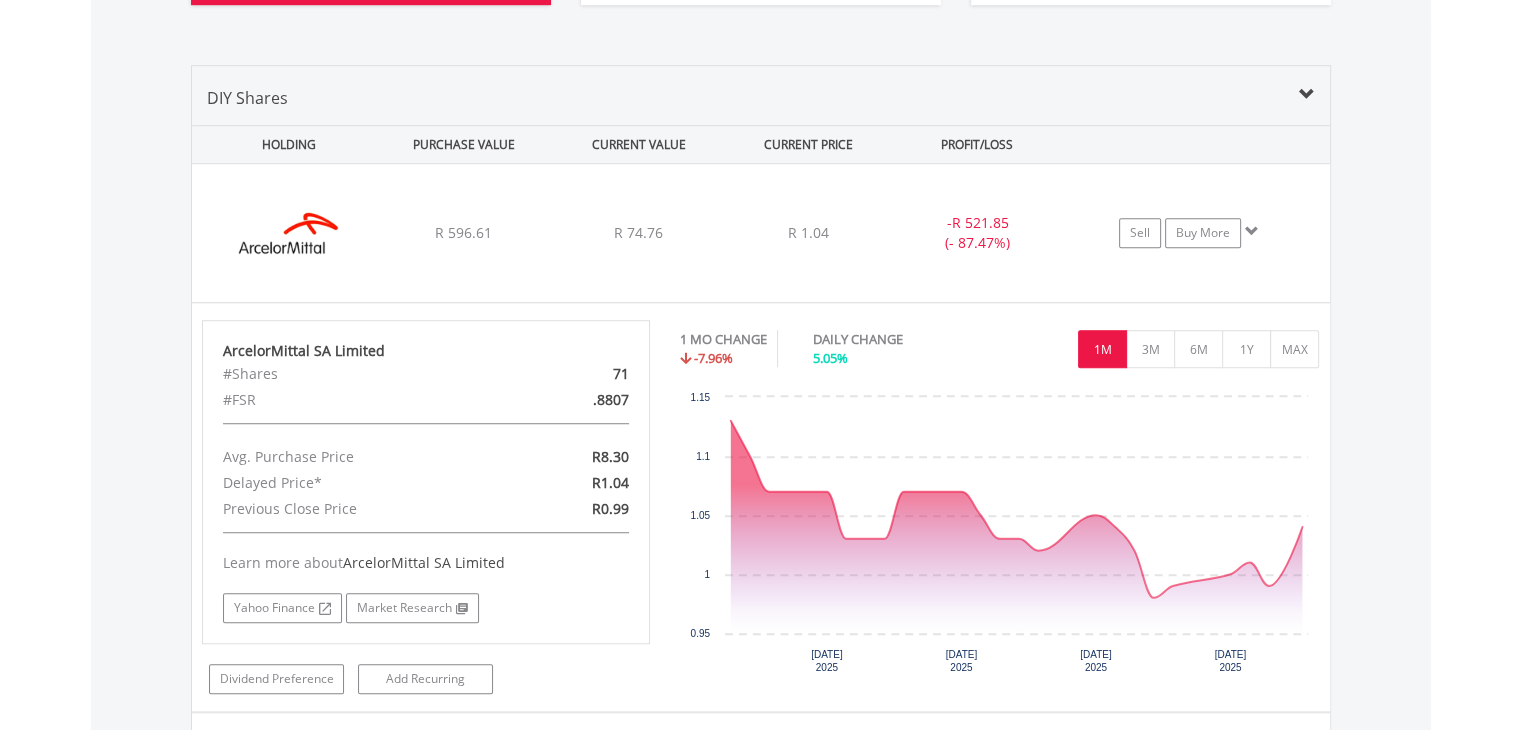 scroll, scrollTop: 1337, scrollLeft: 0, axis: vertical 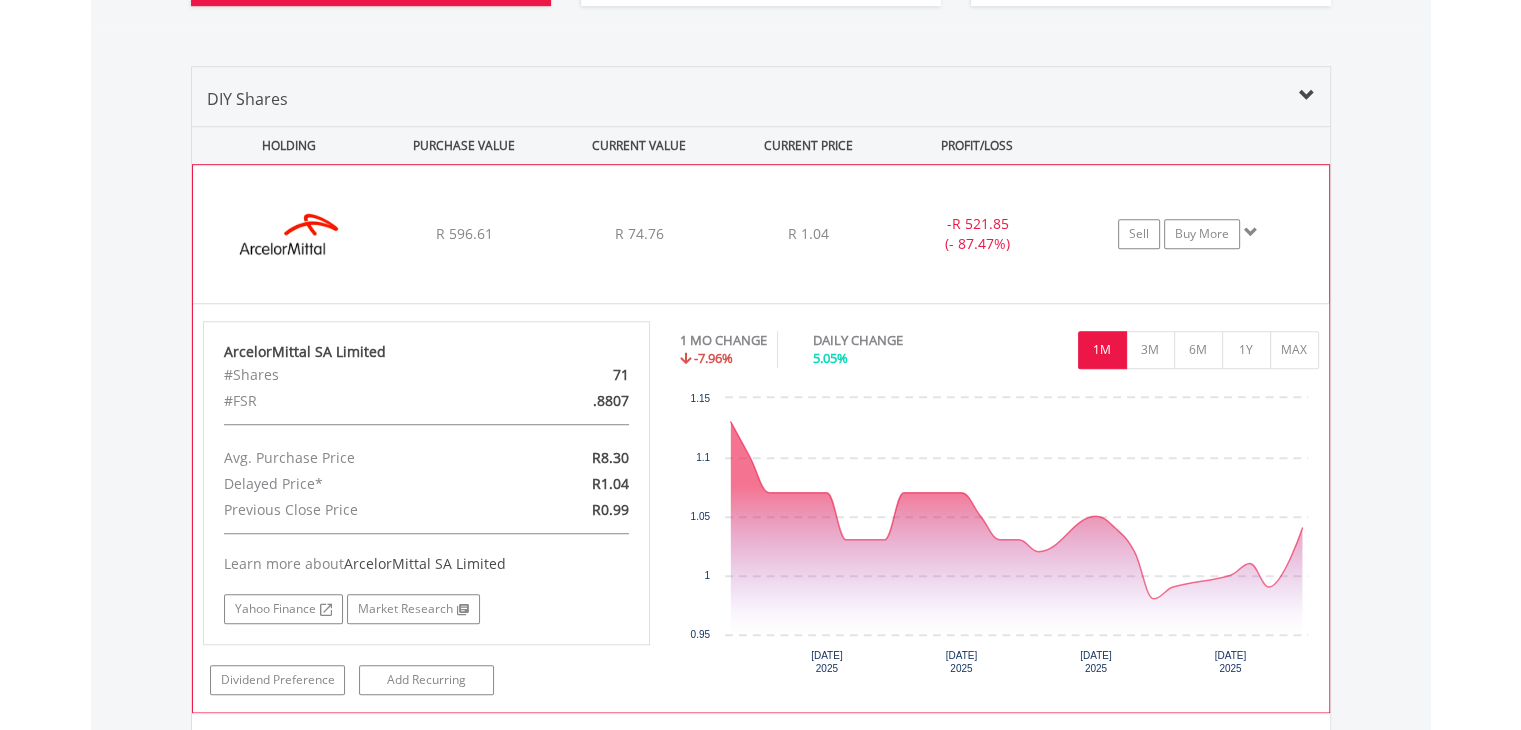 click at bounding box center (1251, 232) 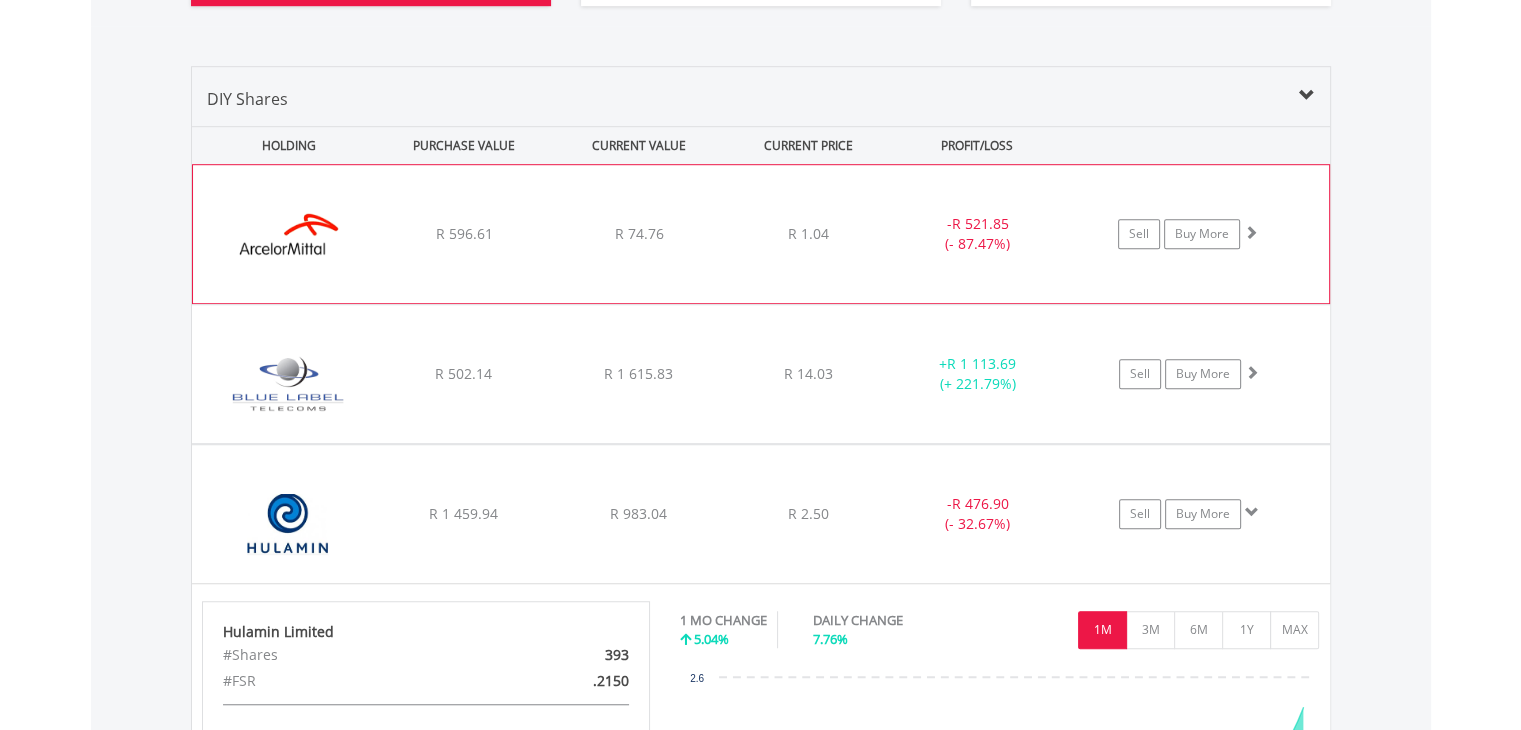 click at bounding box center (1251, 232) 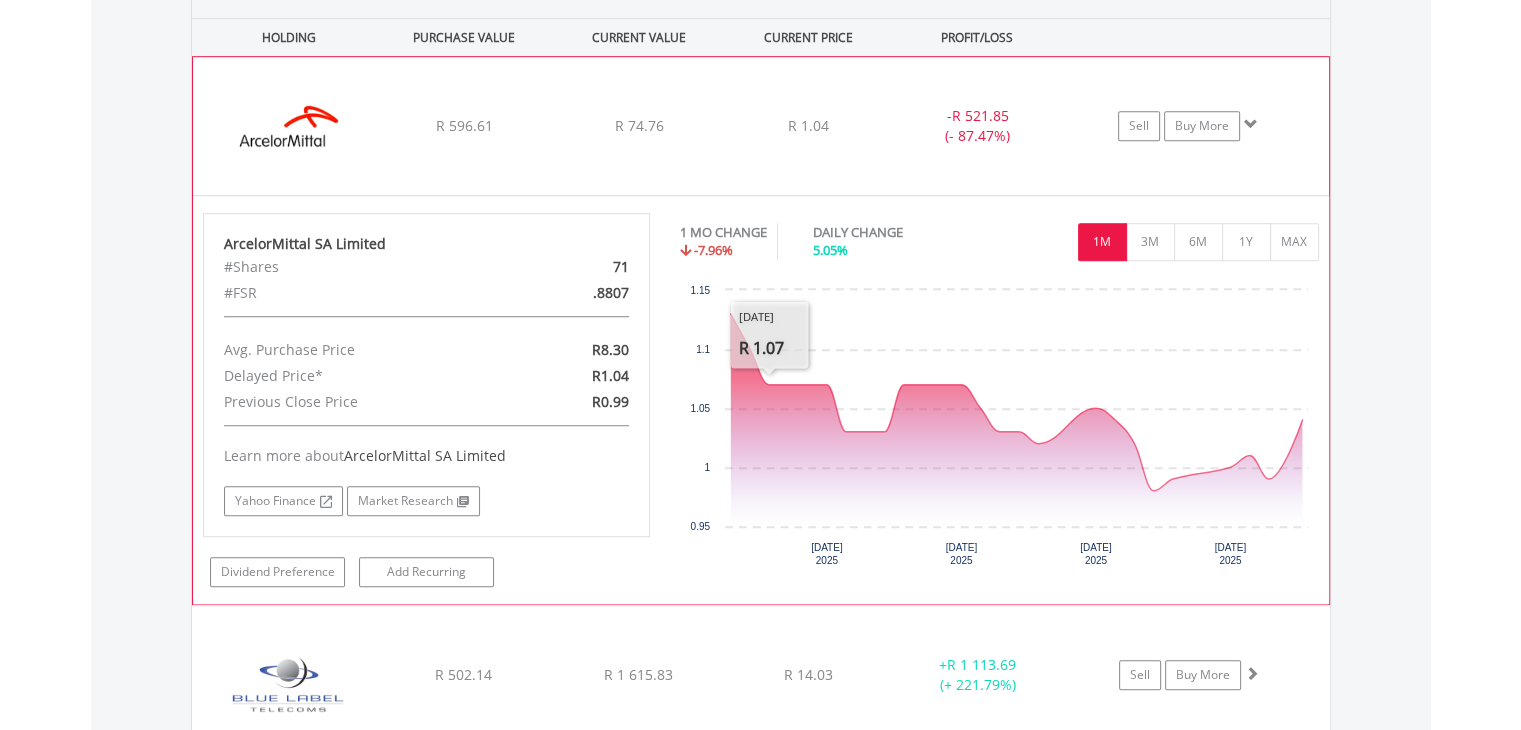 scroll, scrollTop: 1452, scrollLeft: 0, axis: vertical 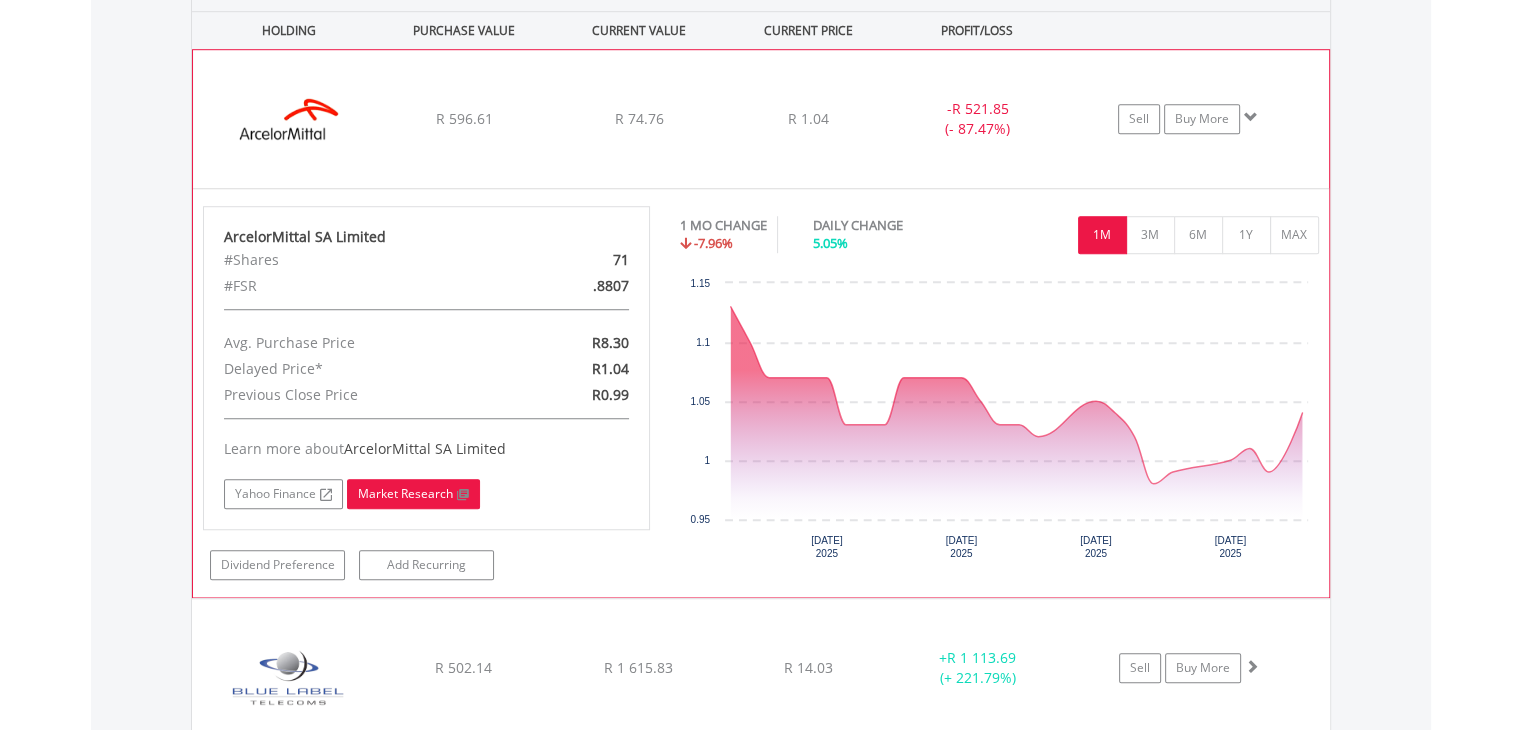 click on "Market Research" at bounding box center [413, 494] 